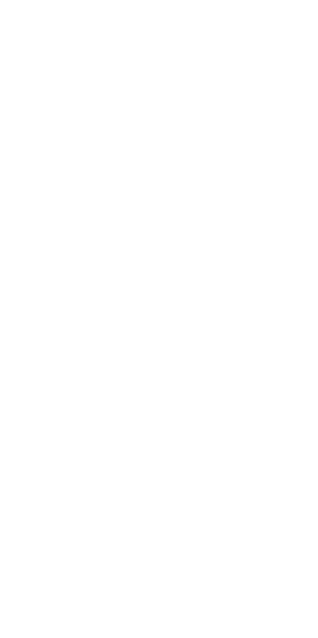 scroll, scrollTop: 0, scrollLeft: 0, axis: both 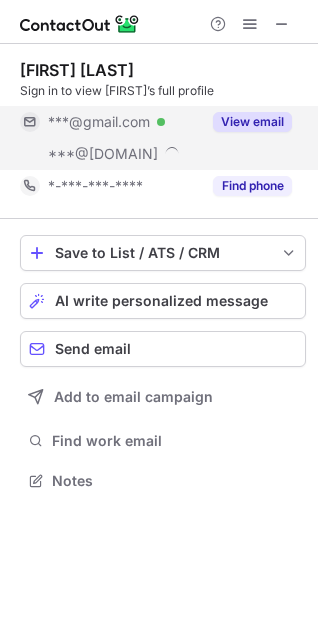 click on "View email" at bounding box center (252, 122) 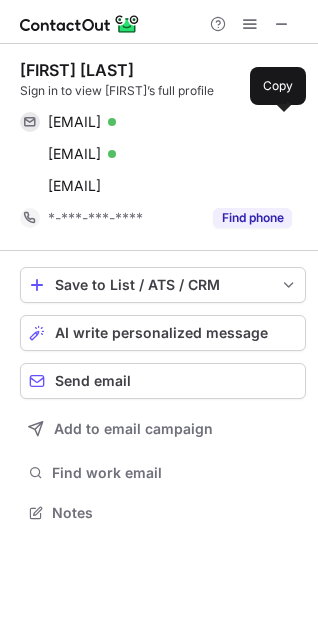 scroll, scrollTop: 10, scrollLeft: 10, axis: both 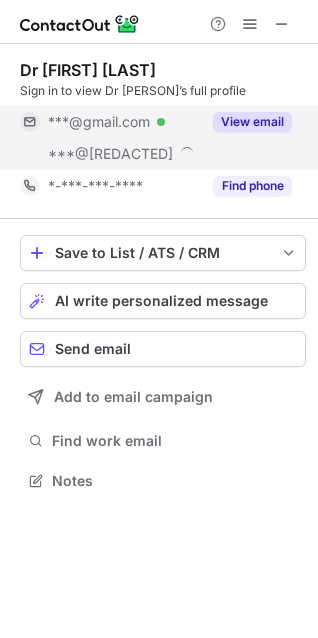 click on "View email" at bounding box center [252, 122] 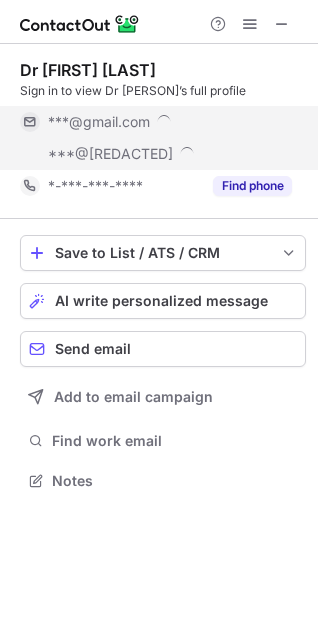 scroll, scrollTop: 10, scrollLeft: 10, axis: both 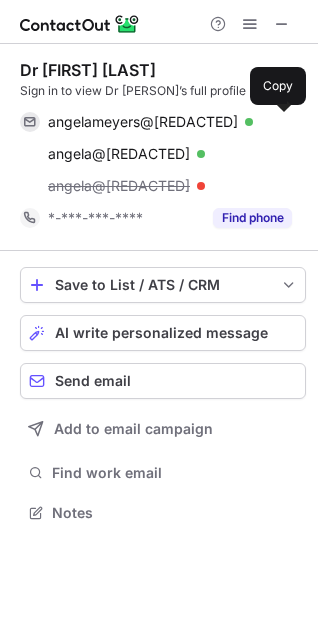 click at bounding box center (282, 122) 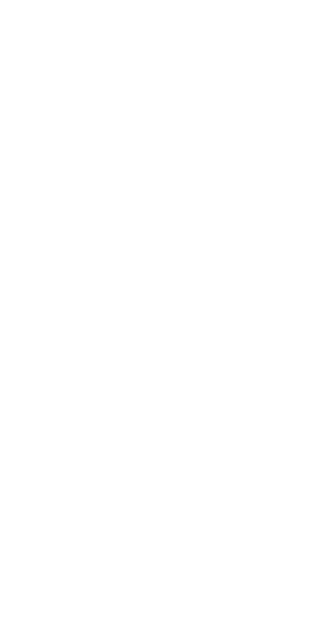 scroll, scrollTop: 0, scrollLeft: 0, axis: both 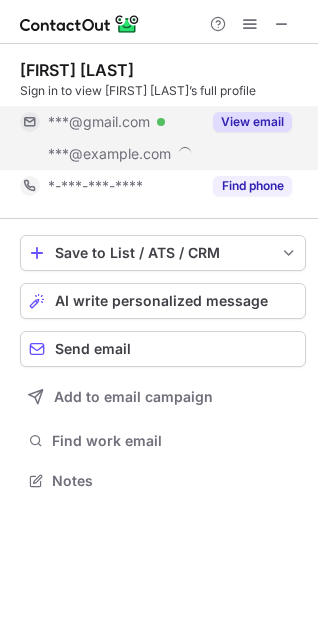 click on "View email" at bounding box center (252, 122) 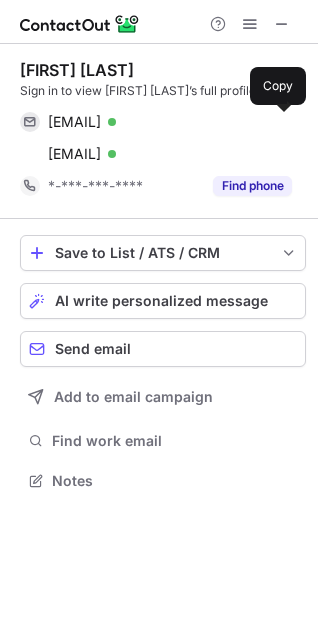 click at bounding box center (282, 122) 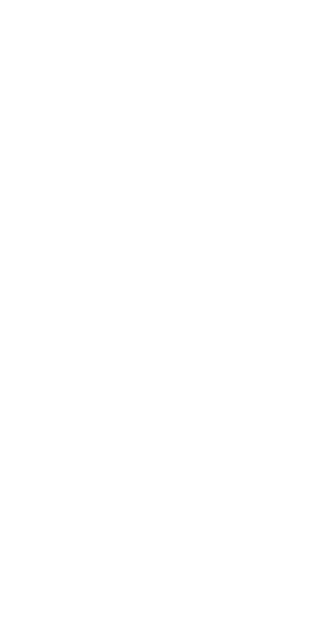 scroll, scrollTop: 0, scrollLeft: 0, axis: both 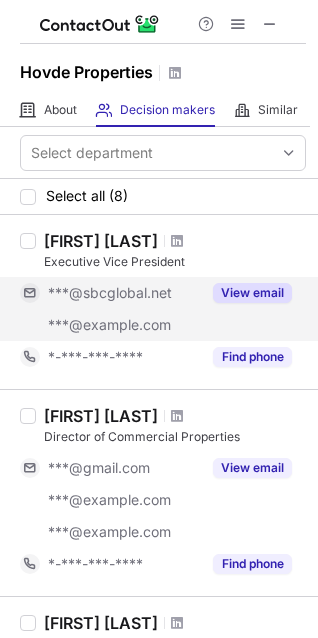 click on "View email" at bounding box center [252, 293] 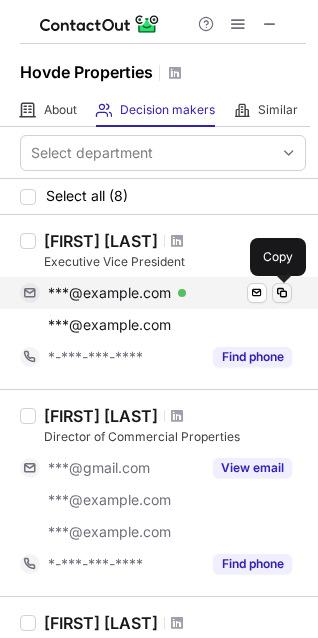 click at bounding box center [282, 293] 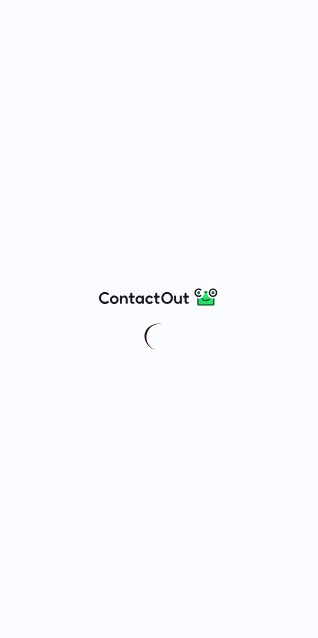 scroll, scrollTop: 0, scrollLeft: 0, axis: both 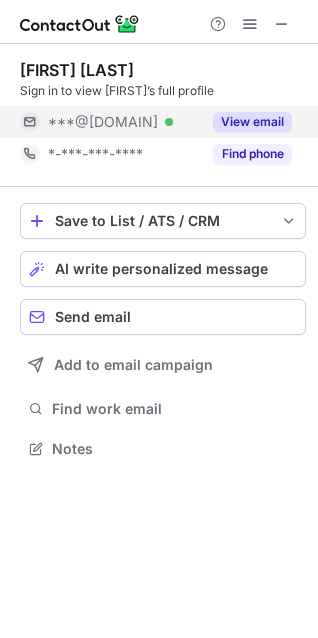click on "View email" at bounding box center [252, 122] 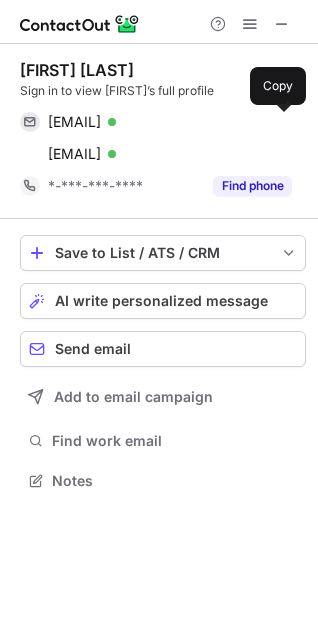 scroll, scrollTop: 10, scrollLeft: 10, axis: both 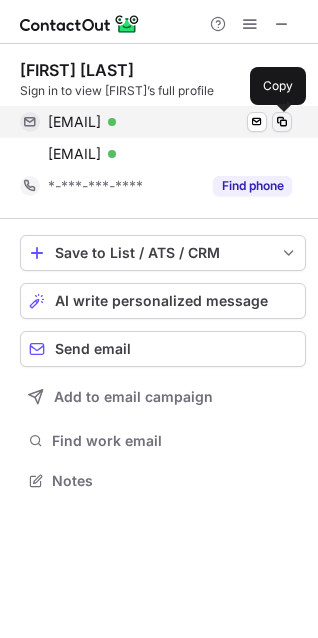 click at bounding box center (282, 122) 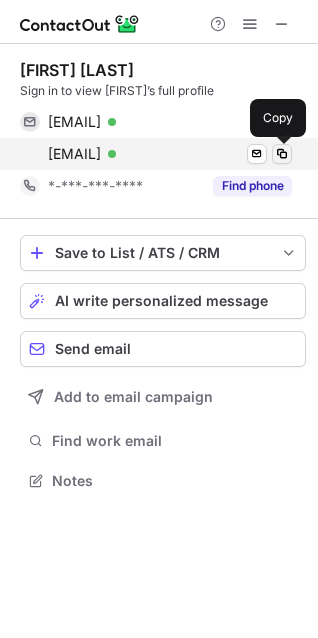 click at bounding box center (282, 154) 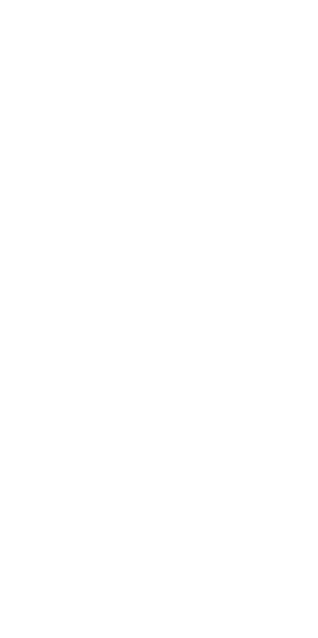 scroll, scrollTop: 0, scrollLeft: 0, axis: both 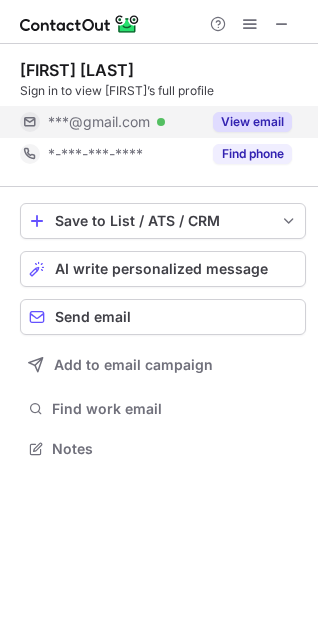 click on "View email" at bounding box center [252, 122] 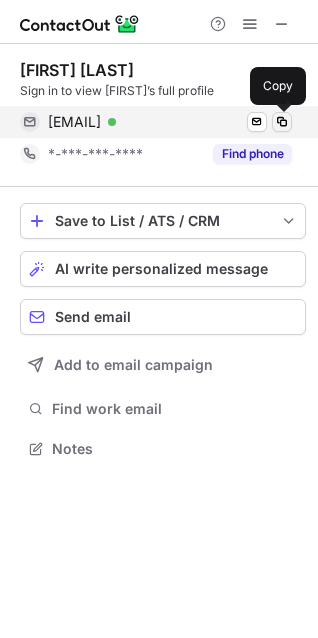click at bounding box center (282, 122) 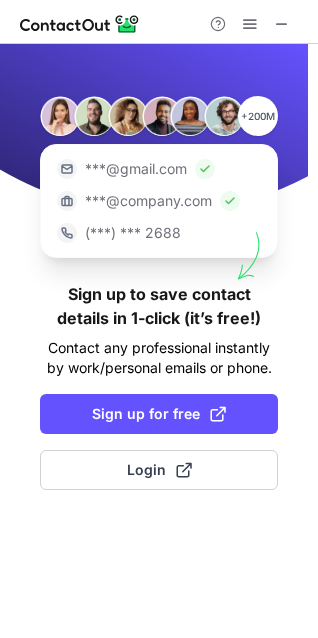 scroll, scrollTop: 0, scrollLeft: 0, axis: both 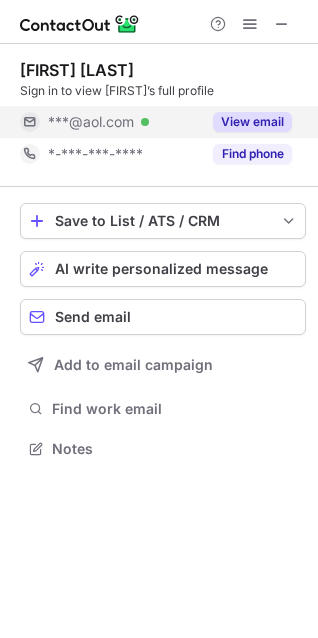 click on "View email" at bounding box center (252, 122) 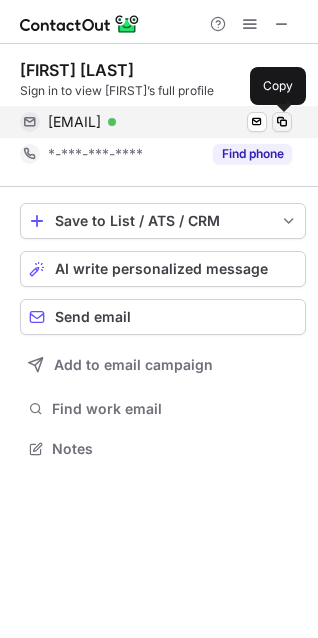 click at bounding box center [282, 122] 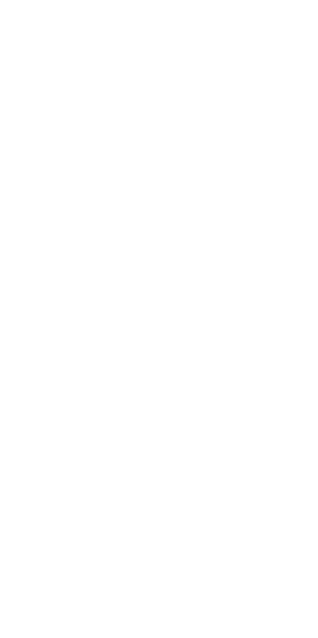 scroll, scrollTop: 0, scrollLeft: 0, axis: both 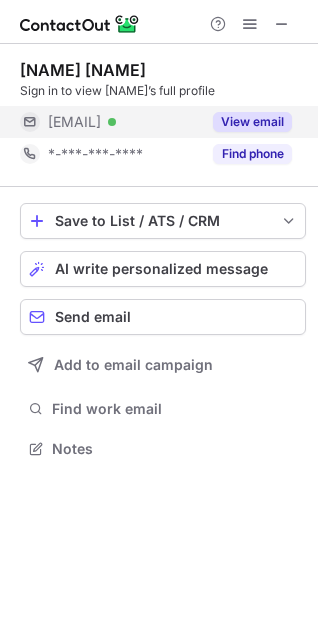 click on "View email" at bounding box center [252, 122] 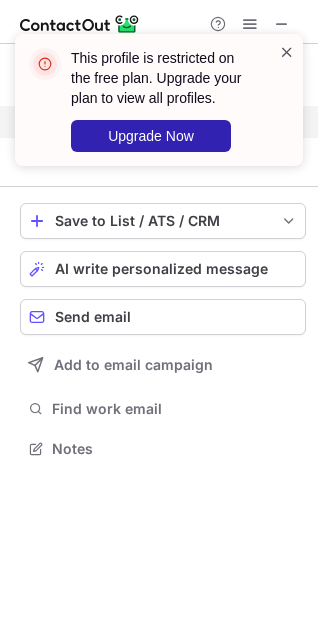 click at bounding box center (287, 52) 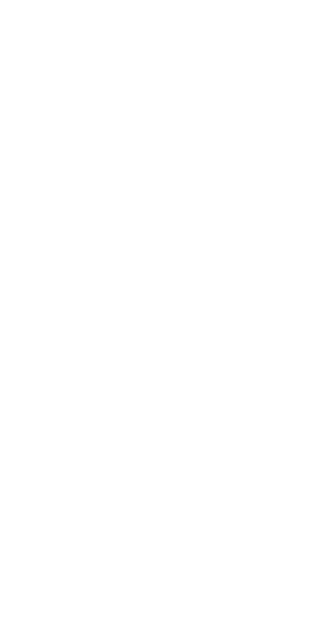 scroll, scrollTop: 0, scrollLeft: 0, axis: both 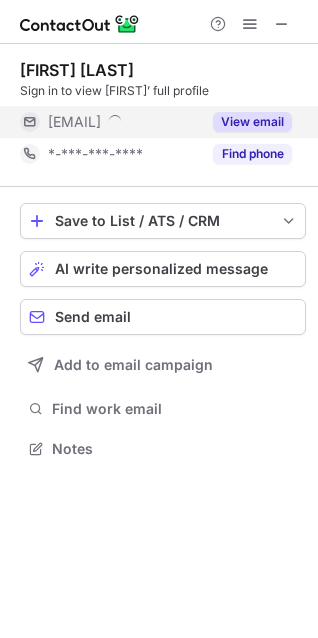 click on "View email" at bounding box center (252, 122) 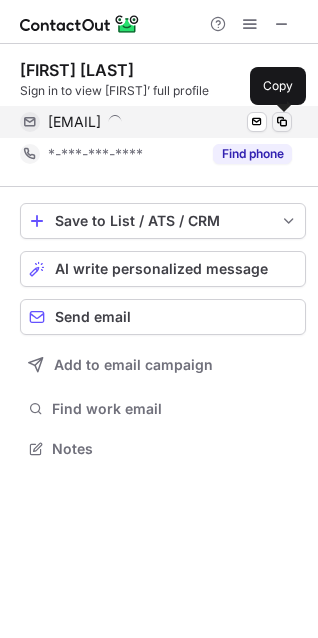 click at bounding box center (282, 122) 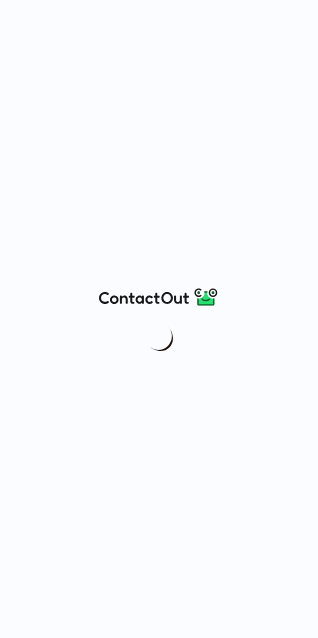 scroll, scrollTop: 0, scrollLeft: 0, axis: both 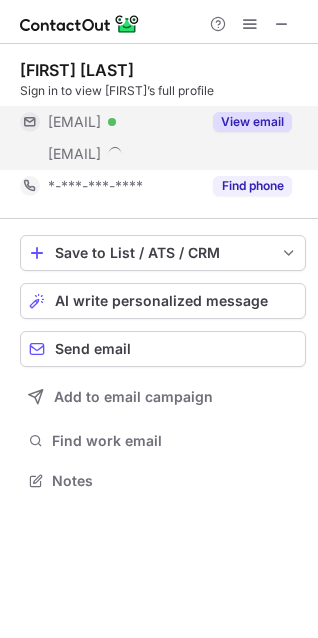 click on "View email" at bounding box center (252, 122) 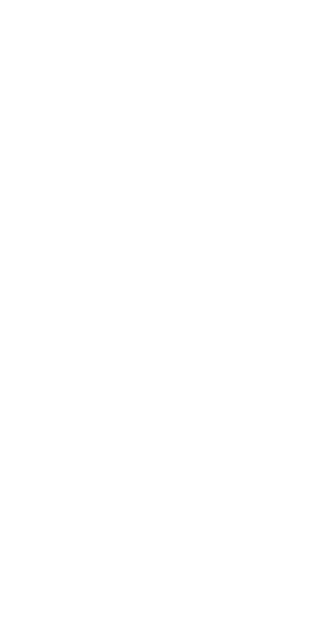 scroll, scrollTop: 0, scrollLeft: 0, axis: both 